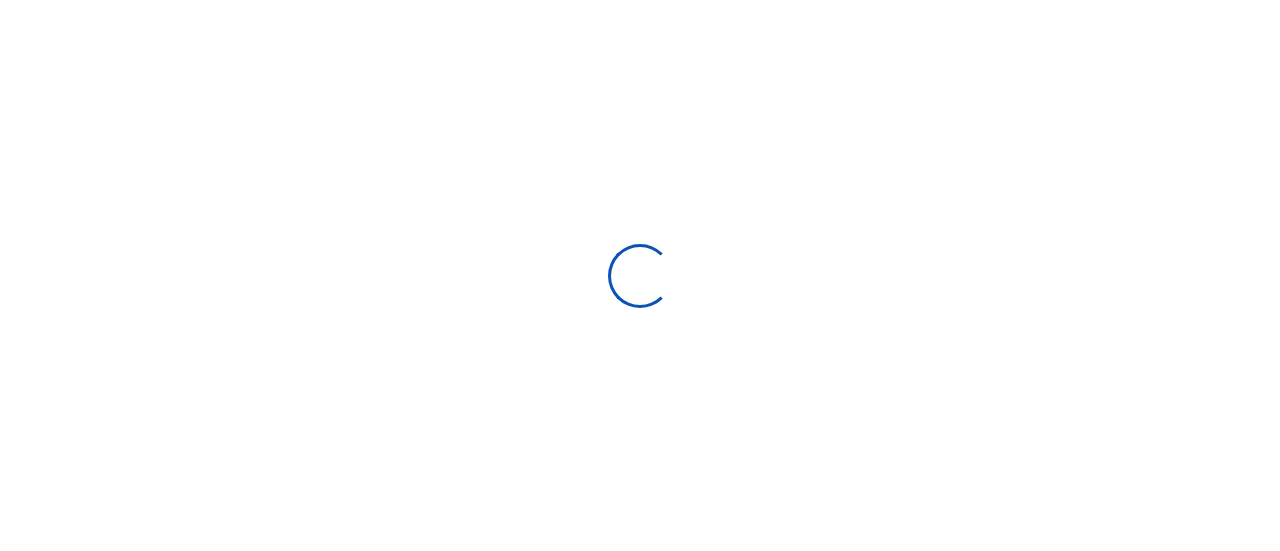 scroll, scrollTop: 0, scrollLeft: 0, axis: both 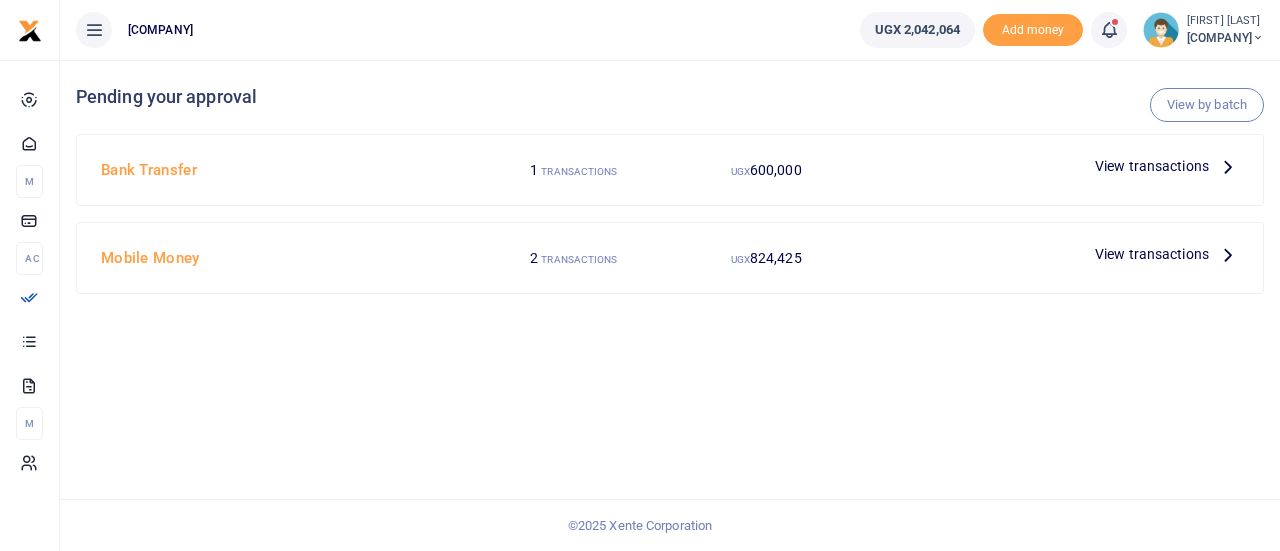 click on "View transactions" at bounding box center (1152, 254) 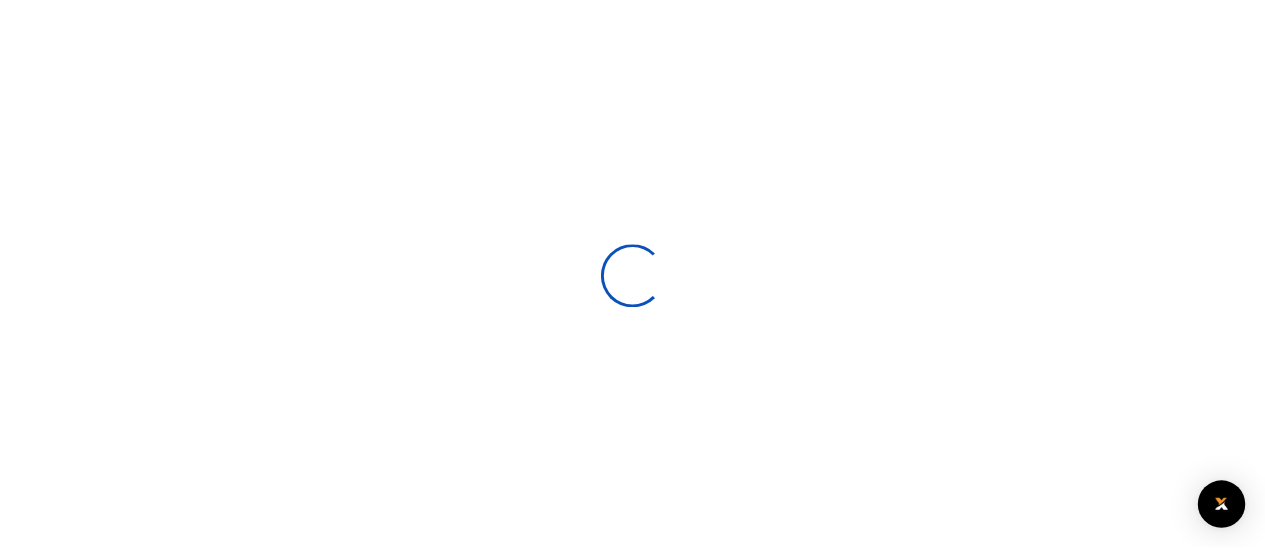 scroll, scrollTop: 0, scrollLeft: 0, axis: both 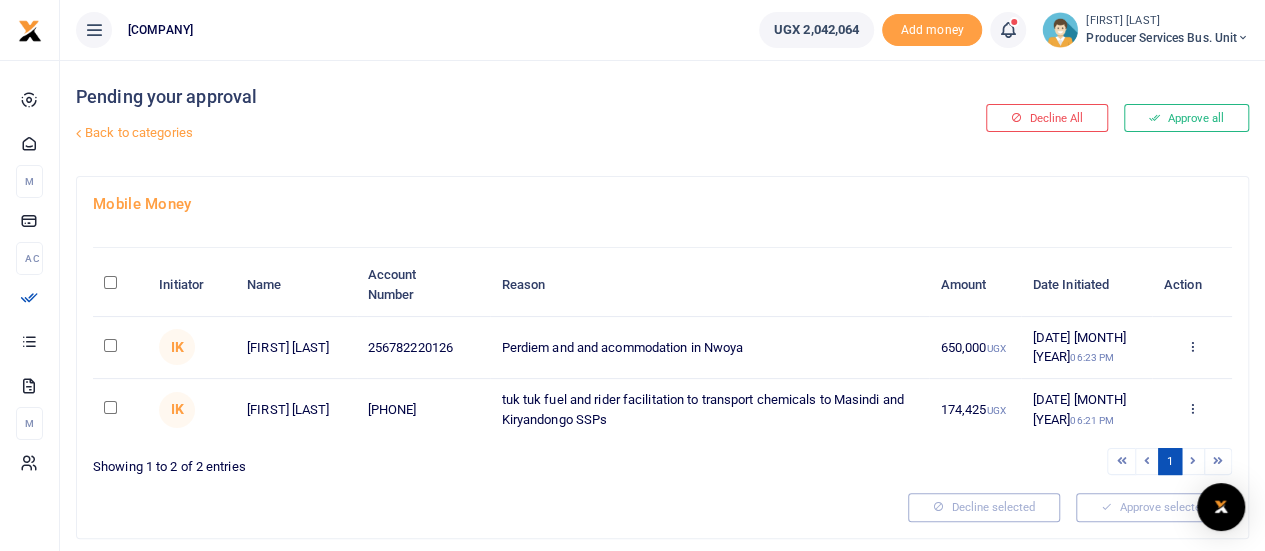 click at bounding box center (110, 282) 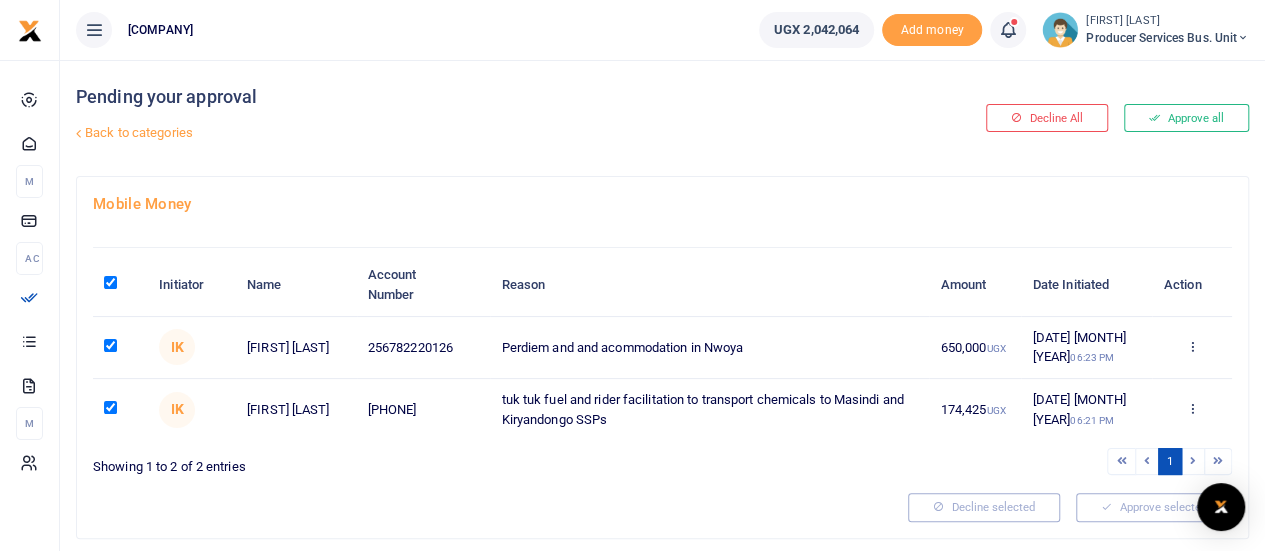 checkbox on "true" 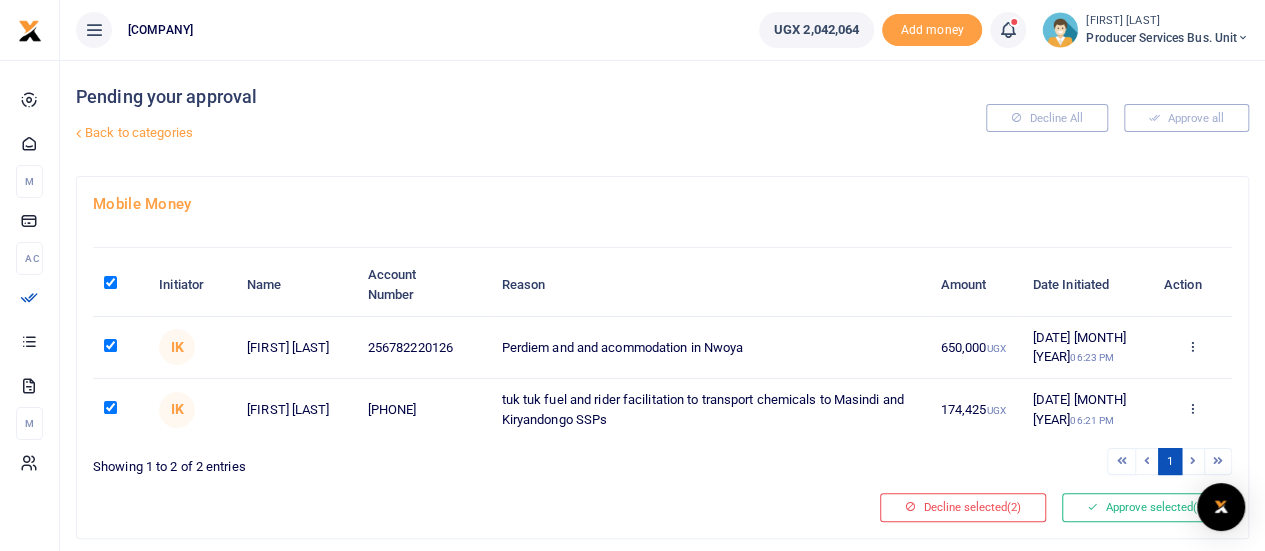 scroll, scrollTop: 51, scrollLeft: 0, axis: vertical 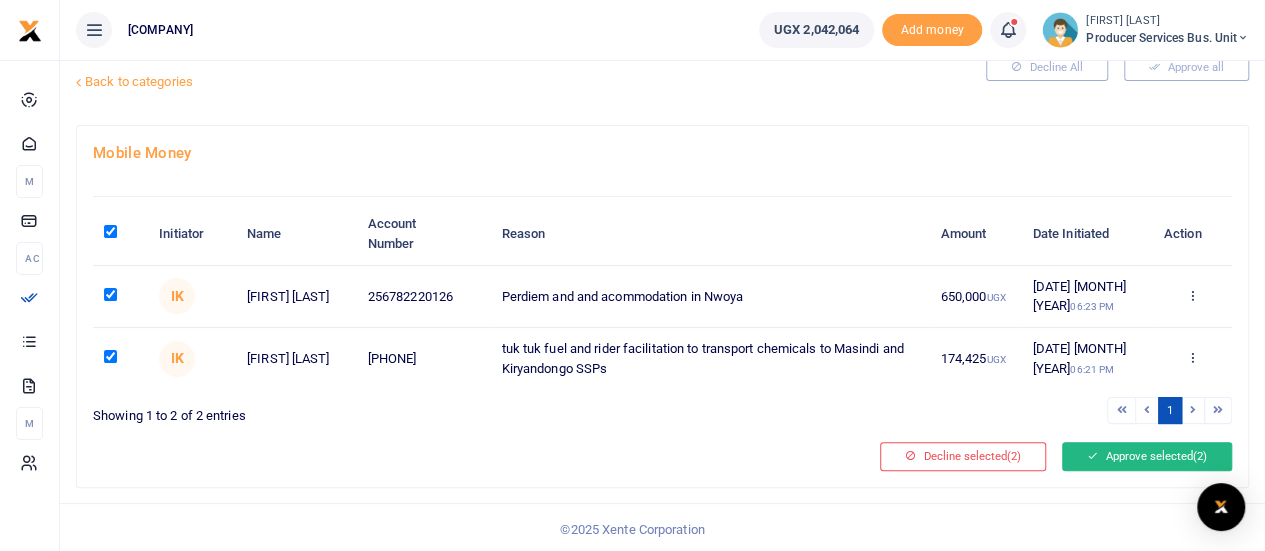 click on "Approve selected  (2)" at bounding box center (1147, 456) 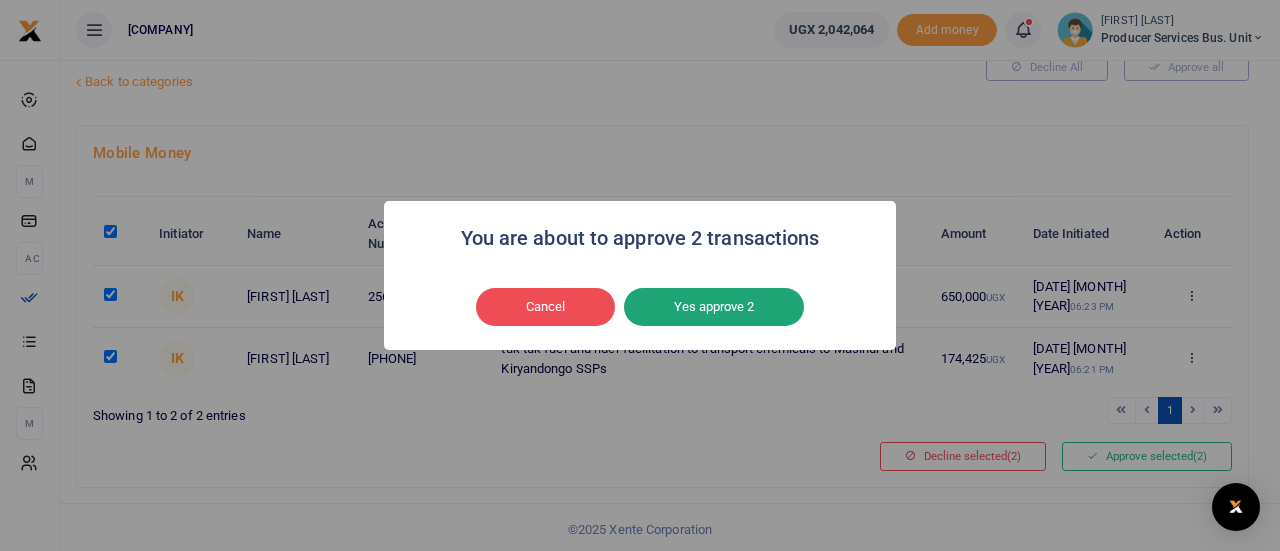 click on "Yes approve 2" at bounding box center [714, 307] 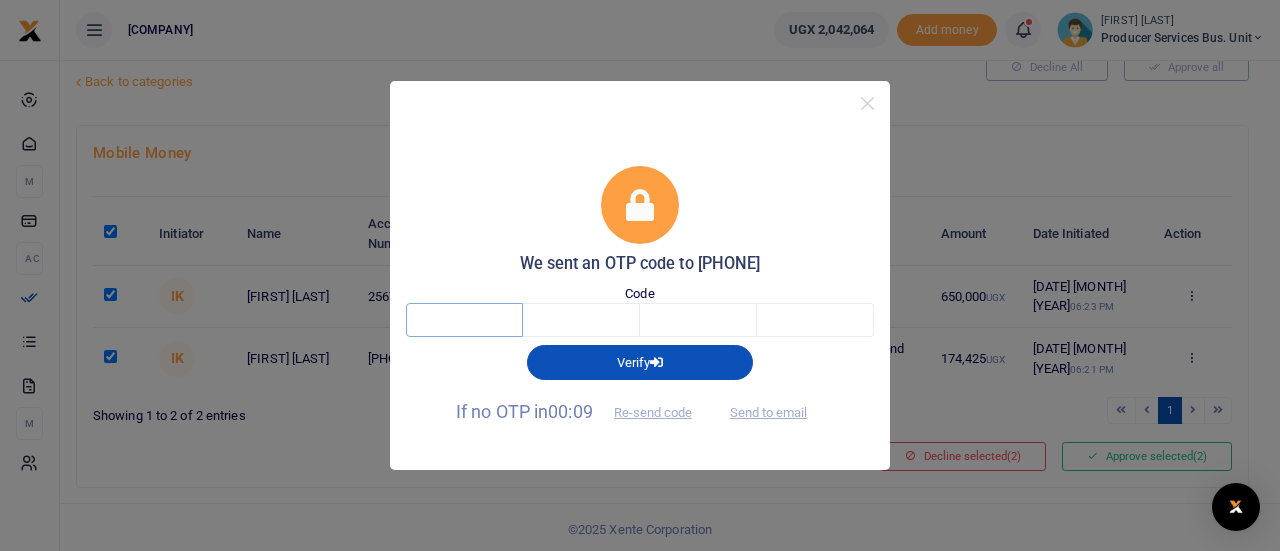 click at bounding box center [464, 320] 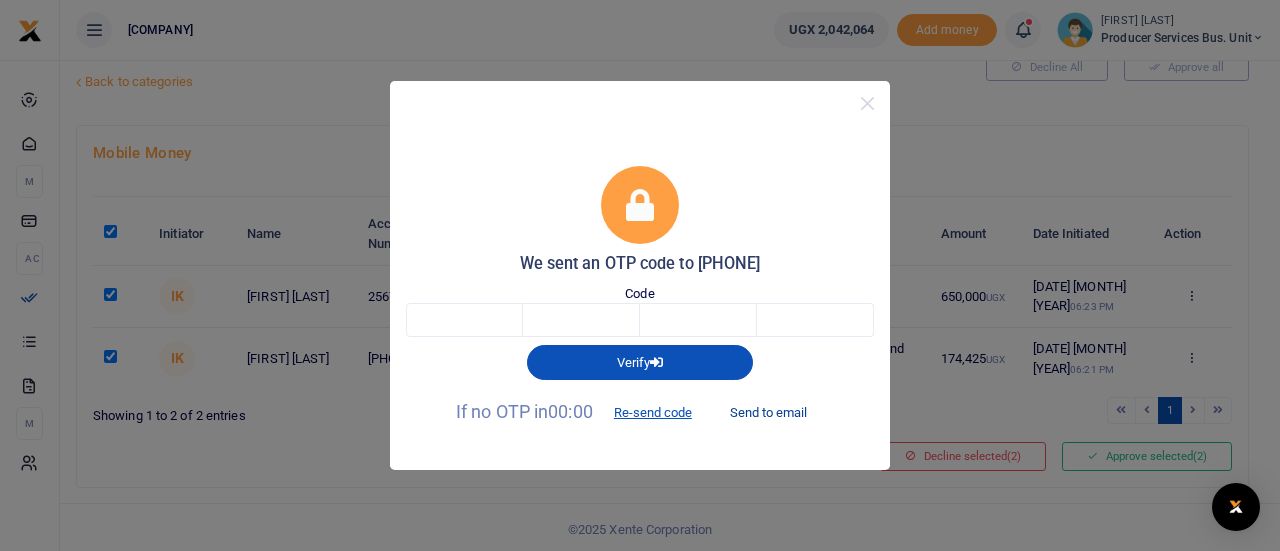 click on "Send to email" at bounding box center (768, 413) 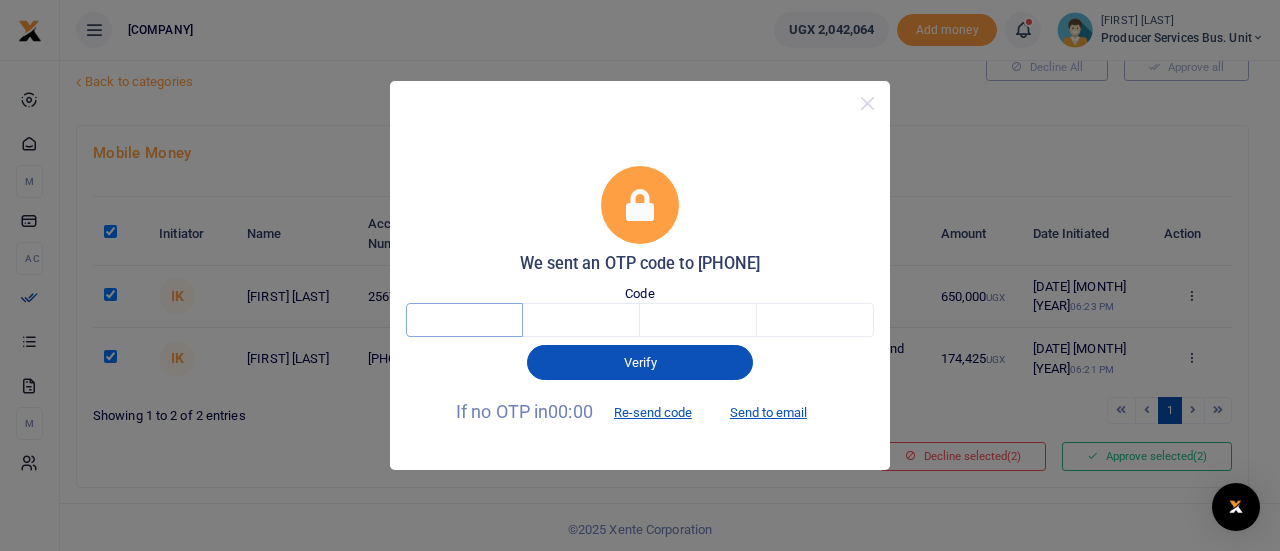click at bounding box center [464, 320] 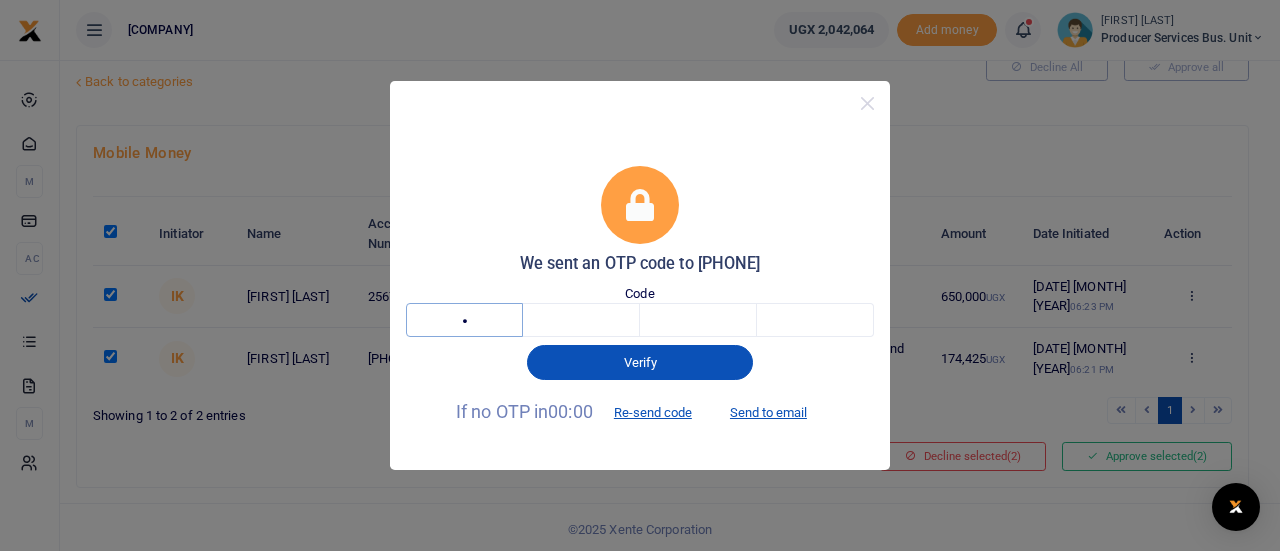 type on "4" 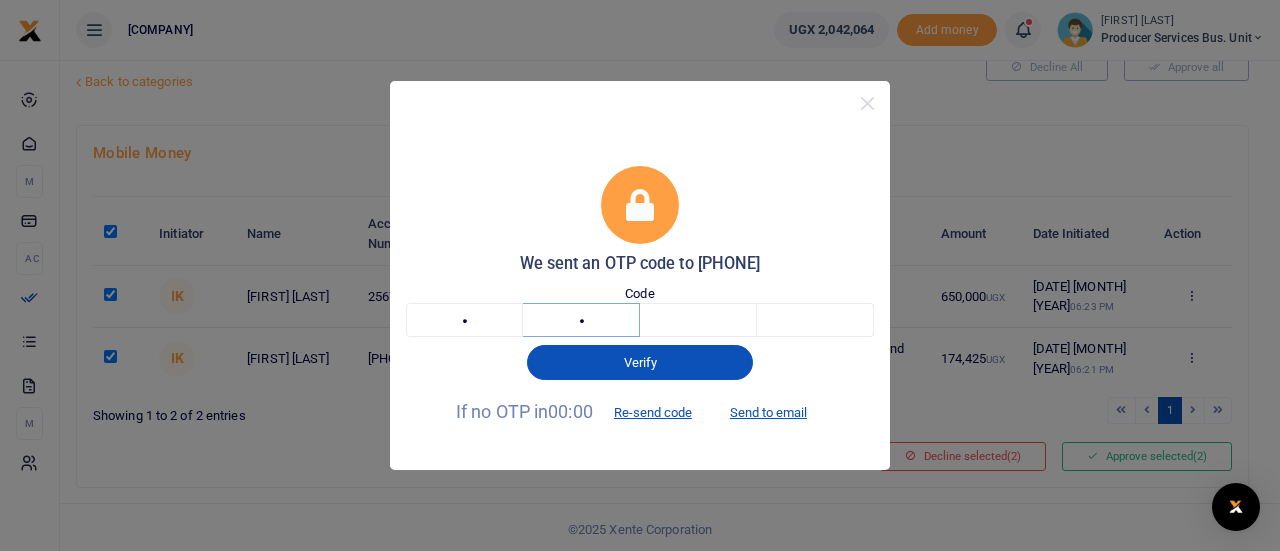 type on "6" 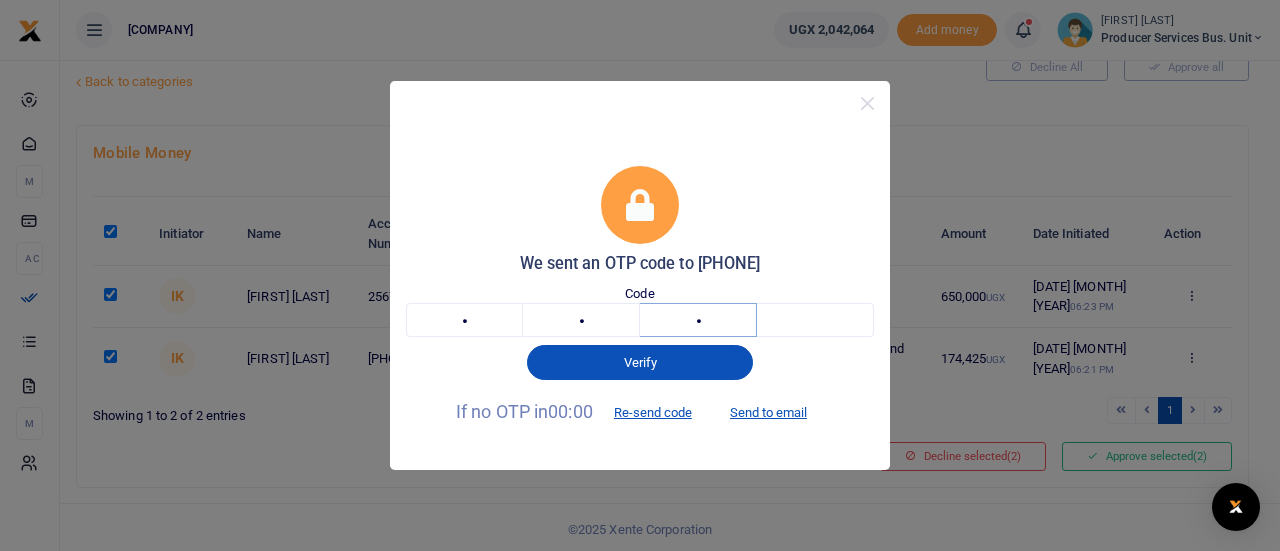type on "8" 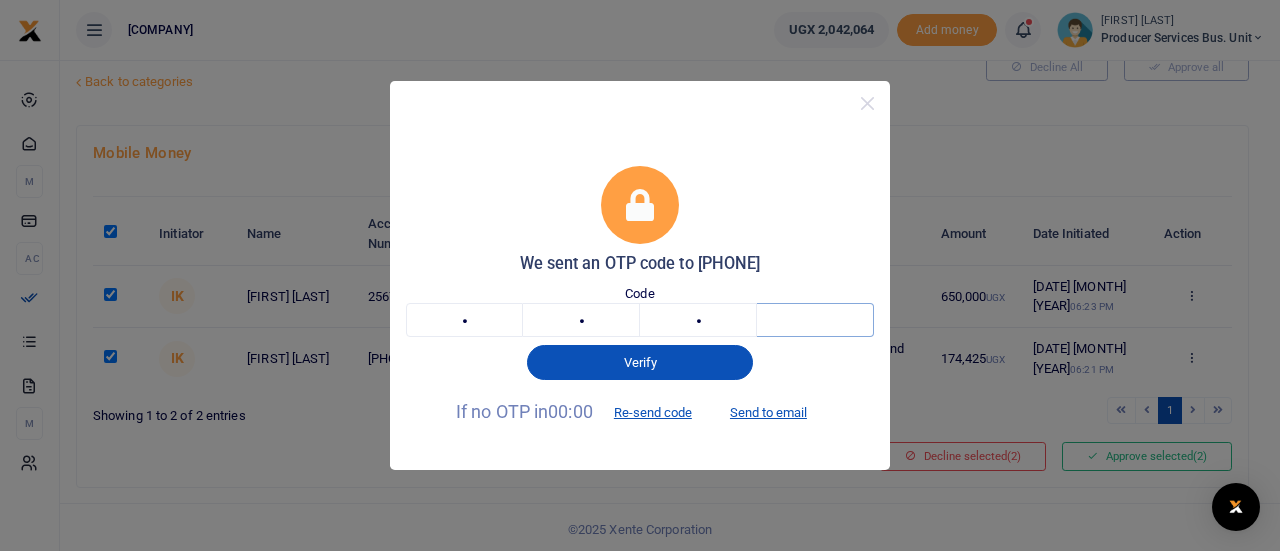 type on "4" 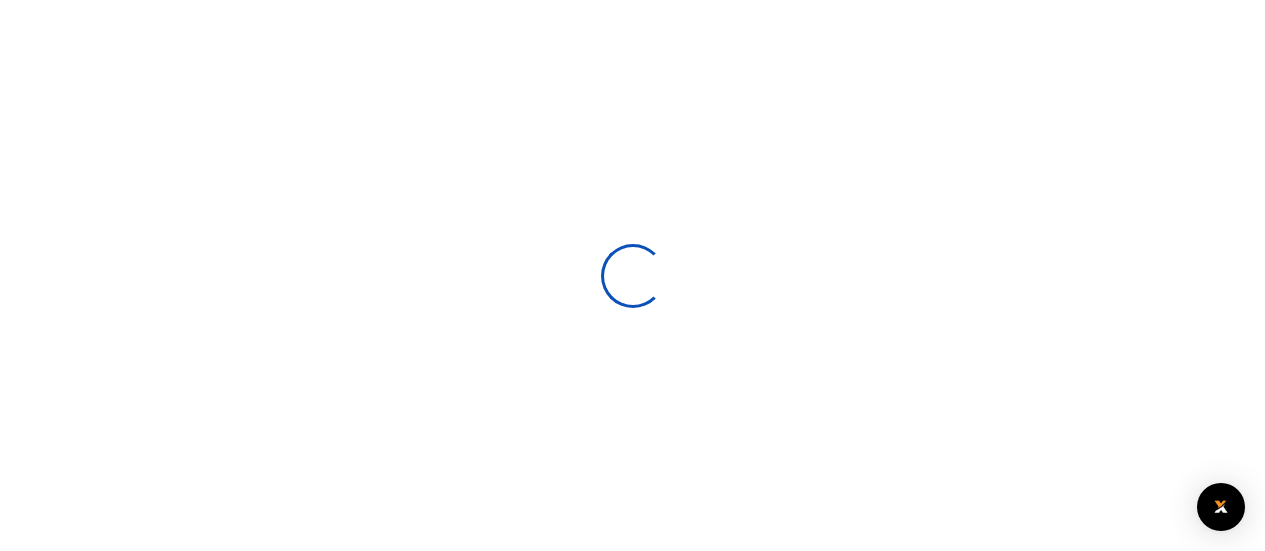 scroll, scrollTop: 0, scrollLeft: 0, axis: both 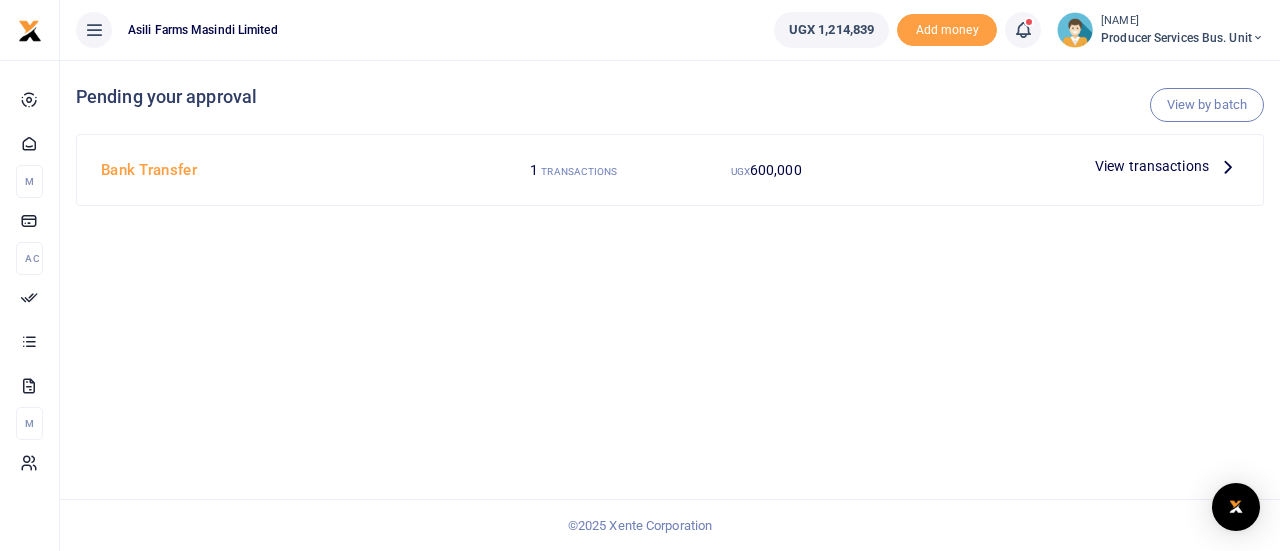click on "View transactions" at bounding box center (1152, 166) 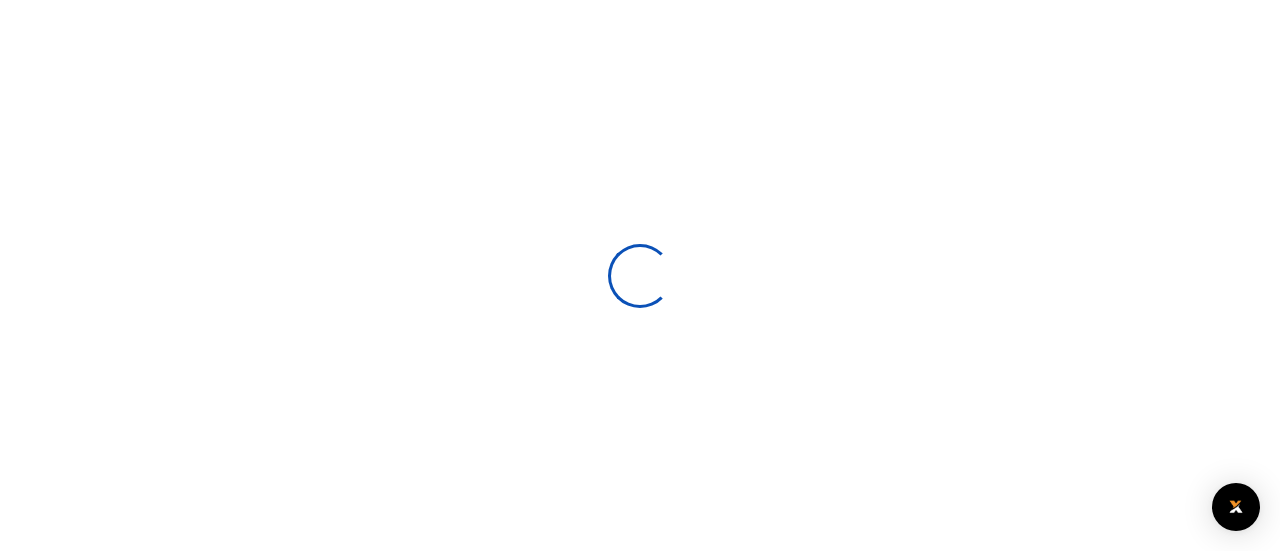 scroll, scrollTop: 0, scrollLeft: 0, axis: both 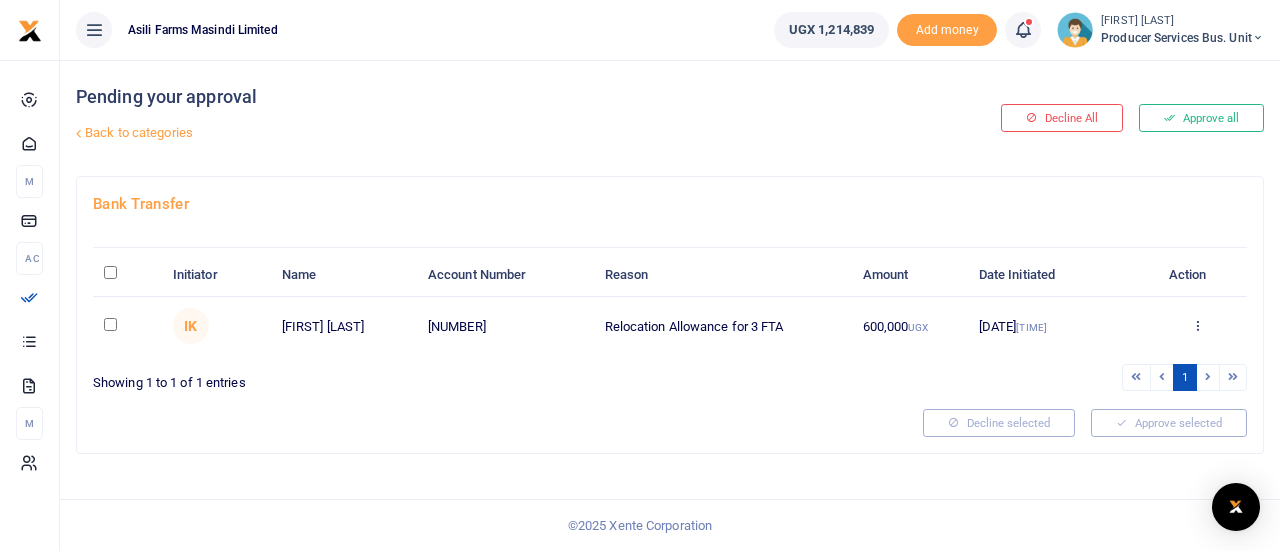 click at bounding box center (110, 272) 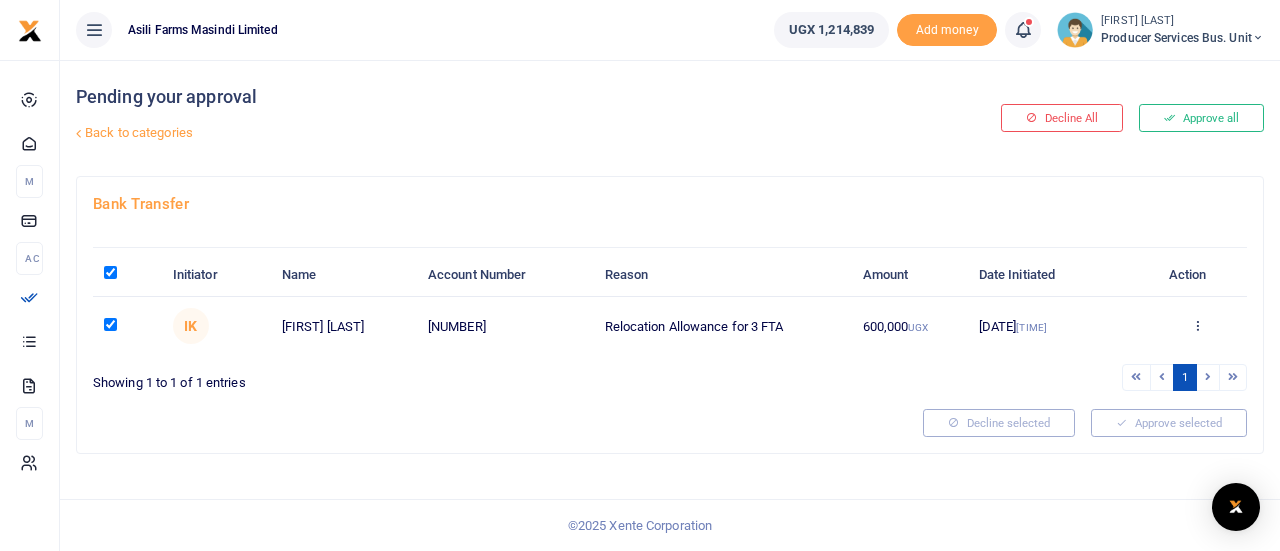 checkbox on "true" 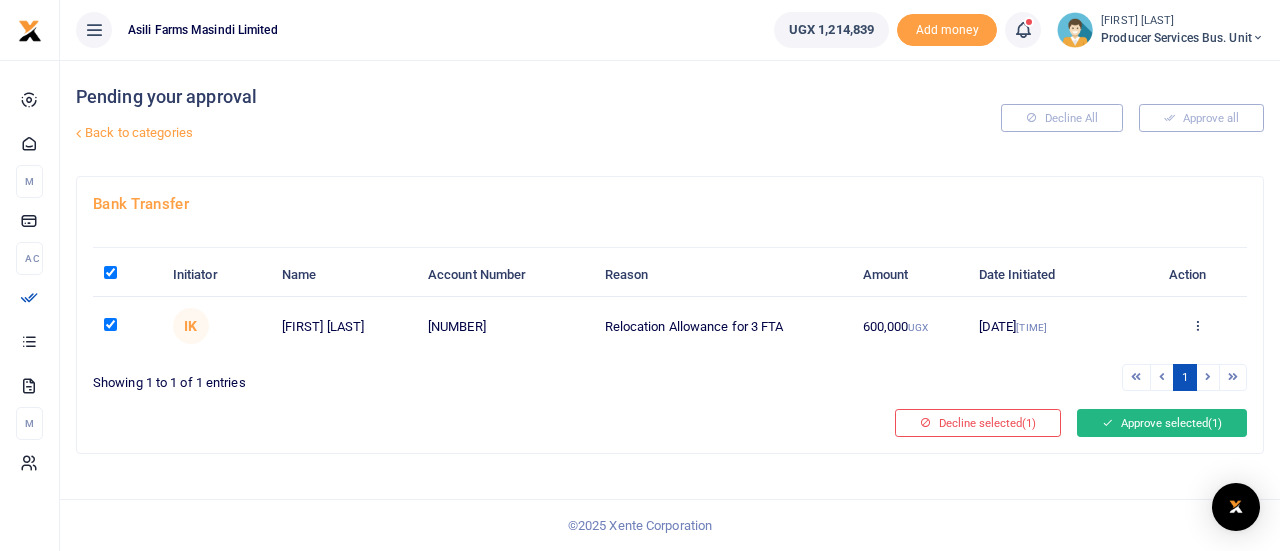 click on "Approve selected  (1)" at bounding box center (1162, 423) 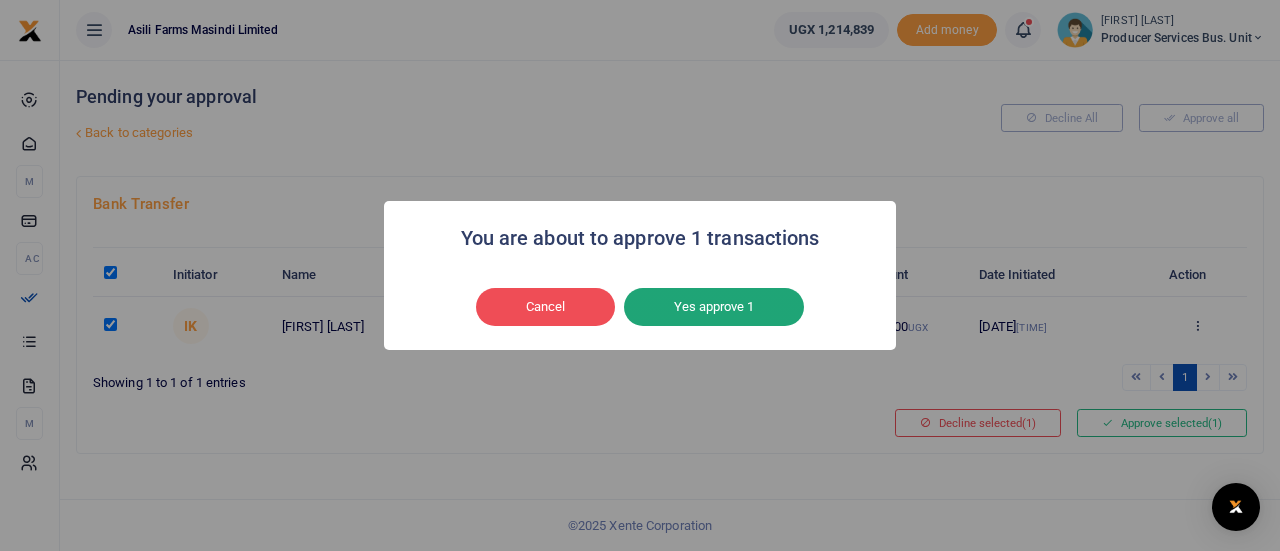 click on "Yes approve 1" at bounding box center (714, 307) 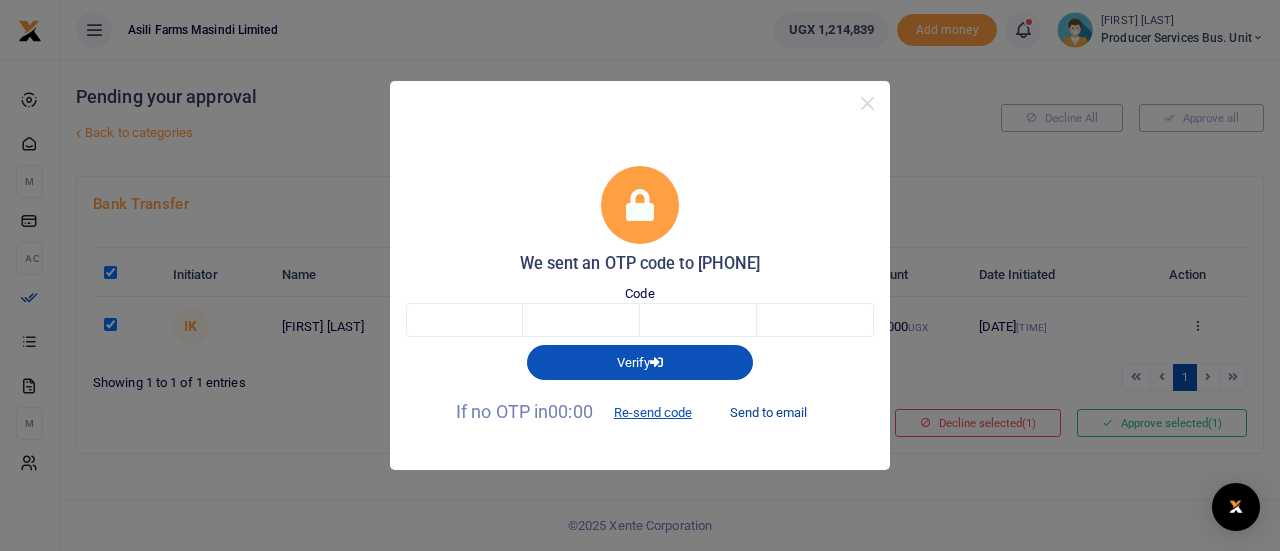 click on "Send to email" at bounding box center [768, 413] 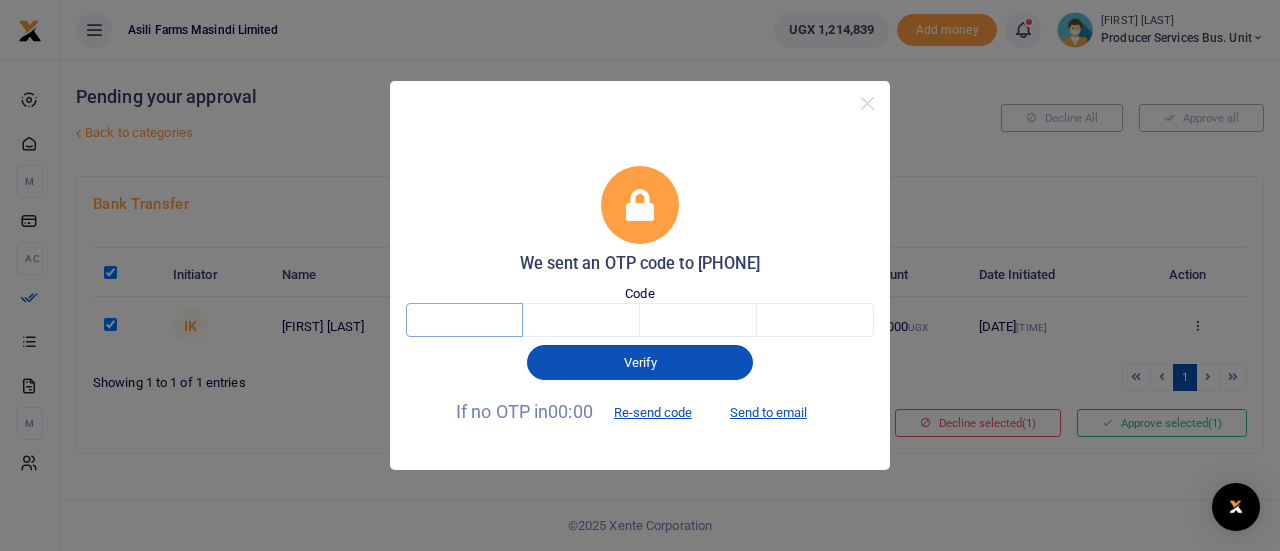 click at bounding box center [464, 320] 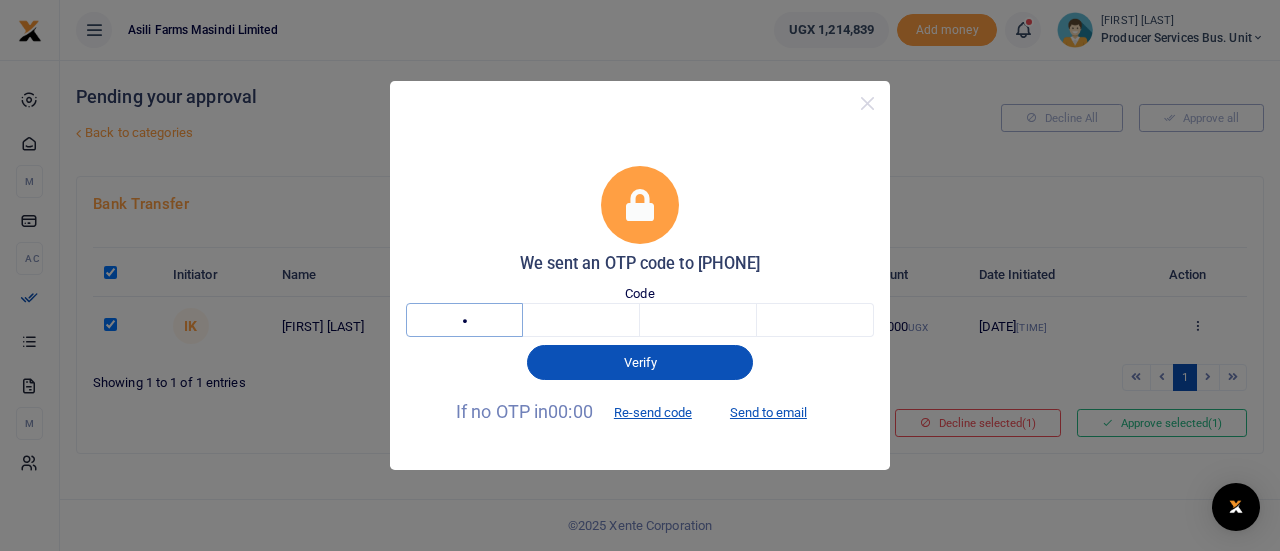 type on "6" 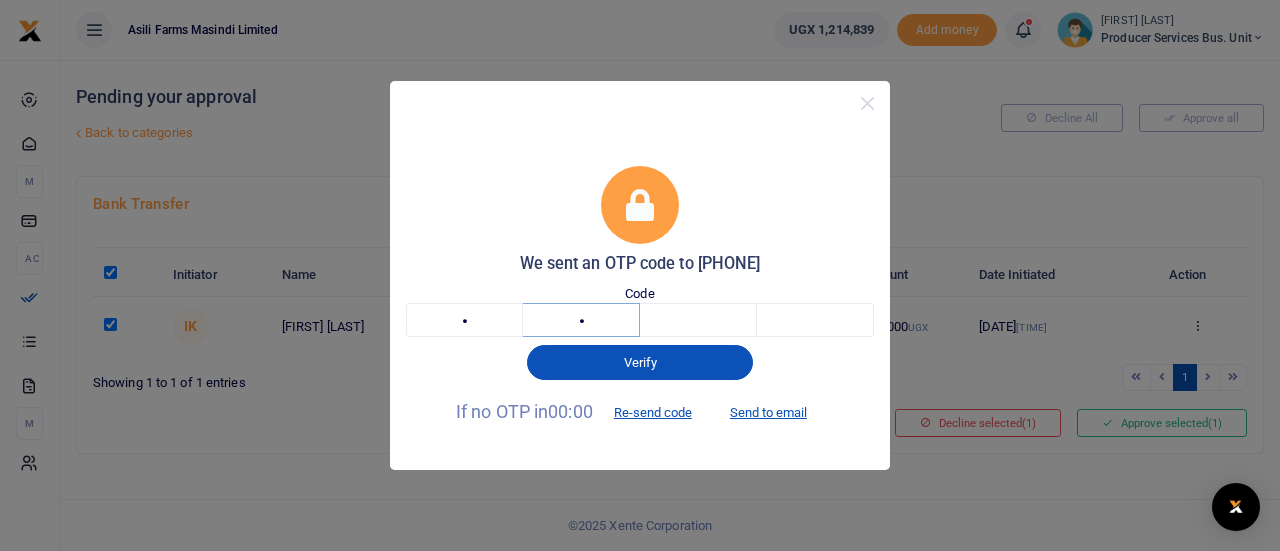 type on "2" 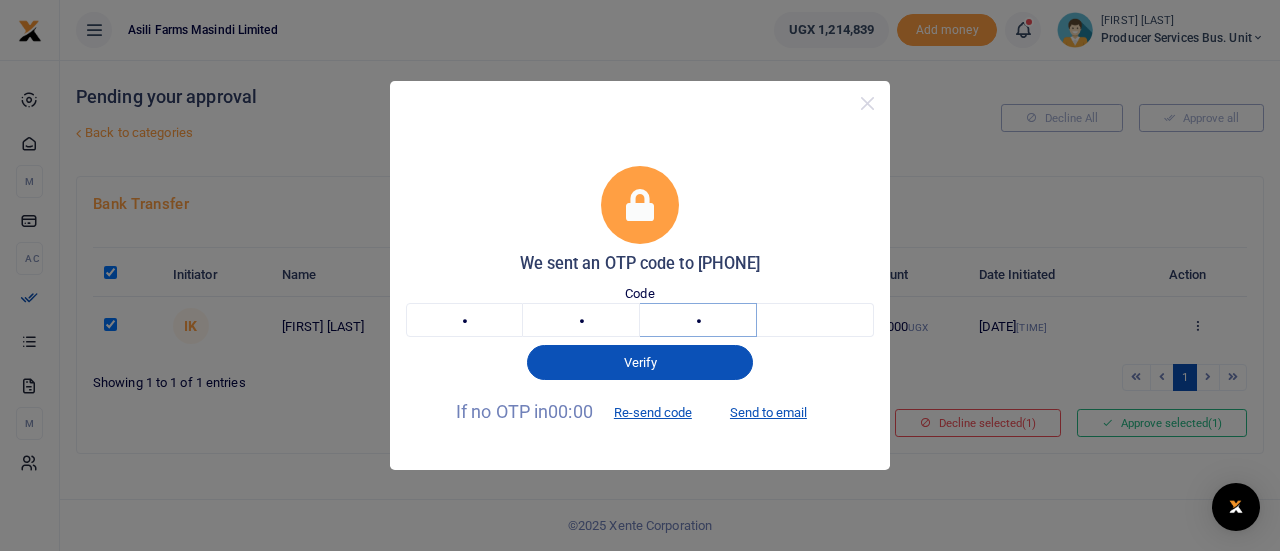 type on "4" 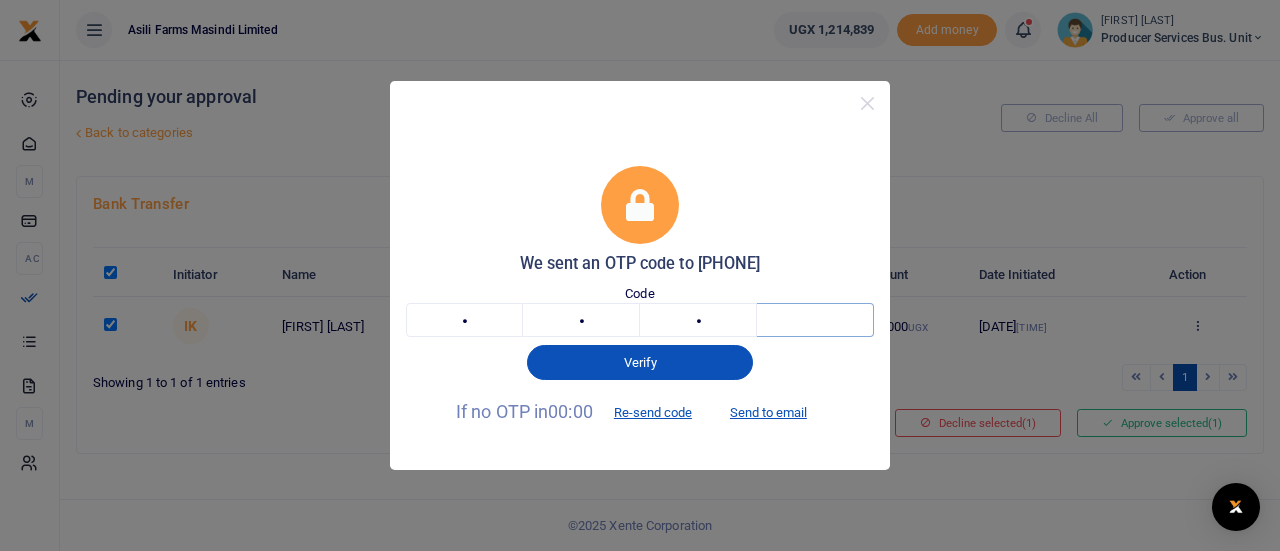 type on "1" 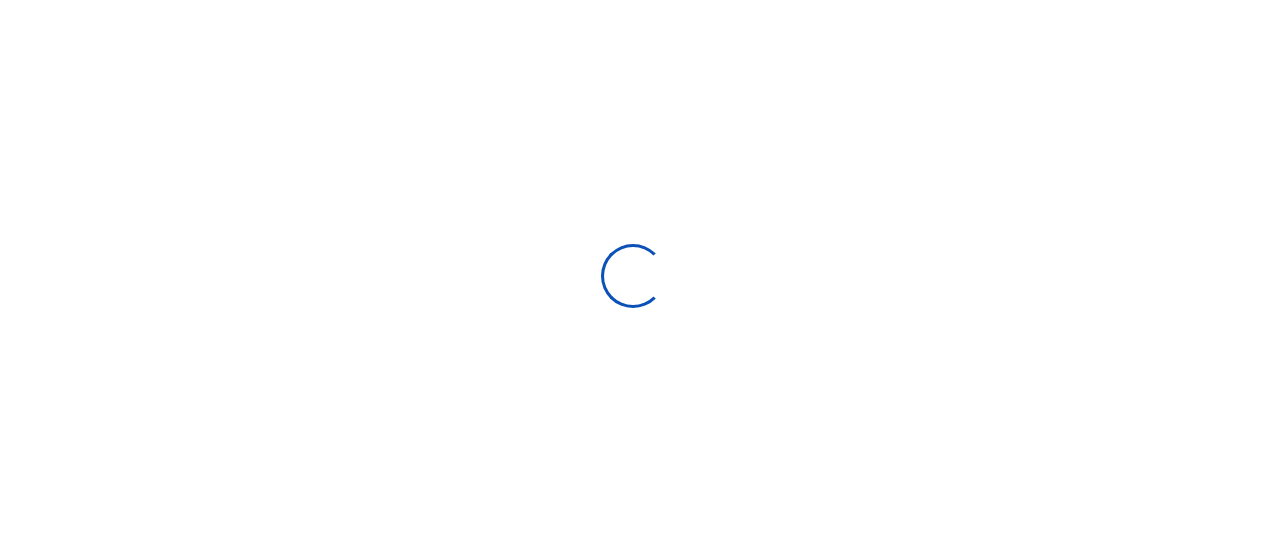 scroll, scrollTop: 0, scrollLeft: 0, axis: both 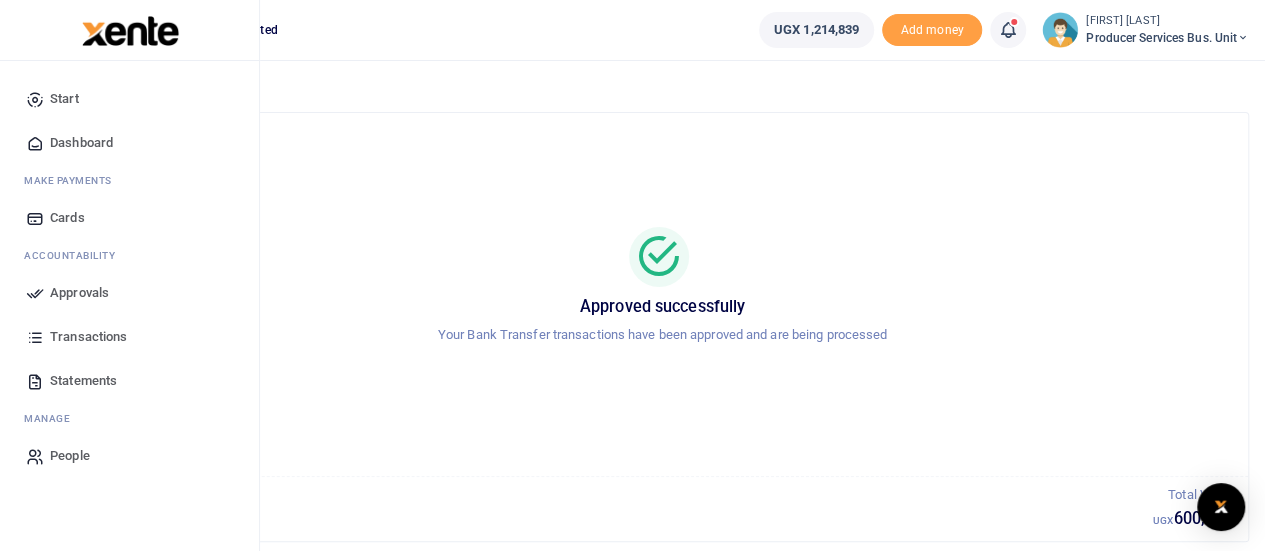 click on "Transactions" at bounding box center [88, 337] 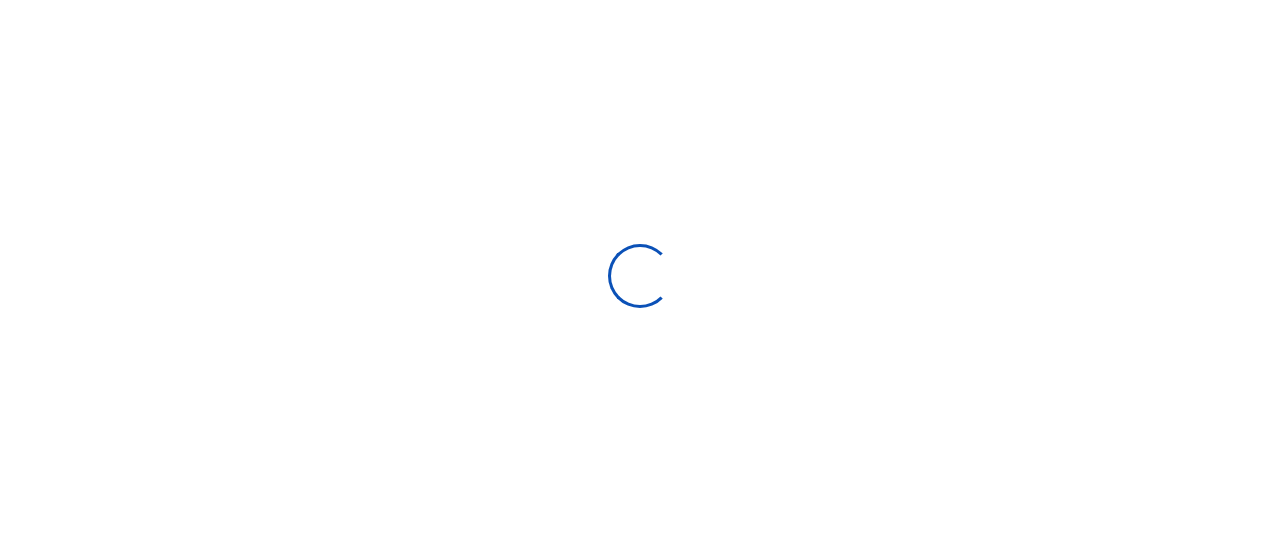 select 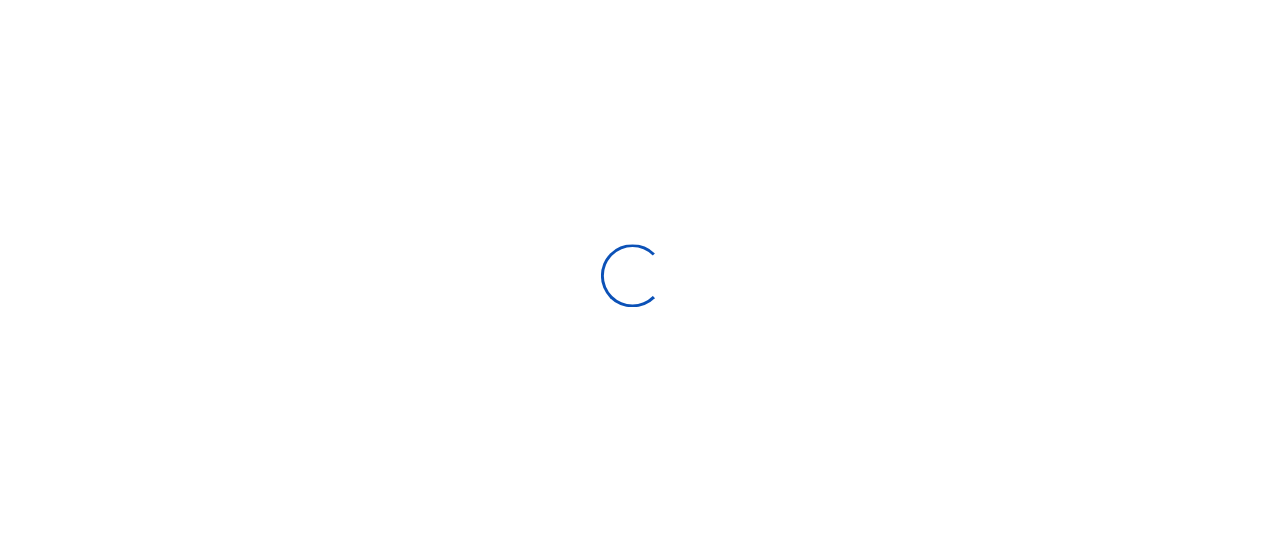 scroll, scrollTop: 0, scrollLeft: 0, axis: both 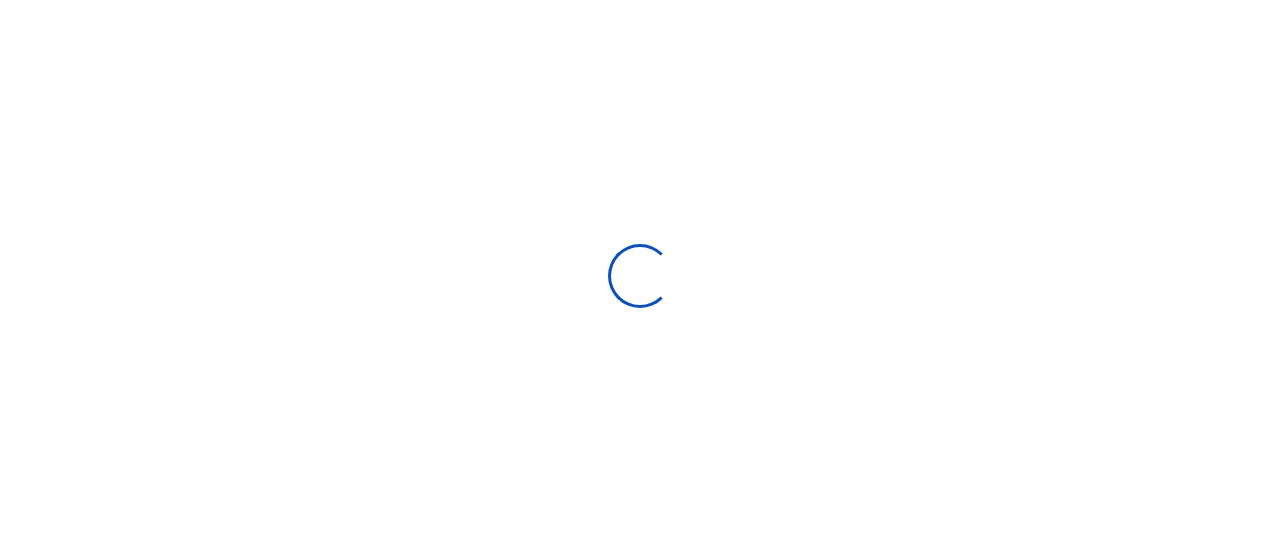 type on "[DATE] - [DATE]" 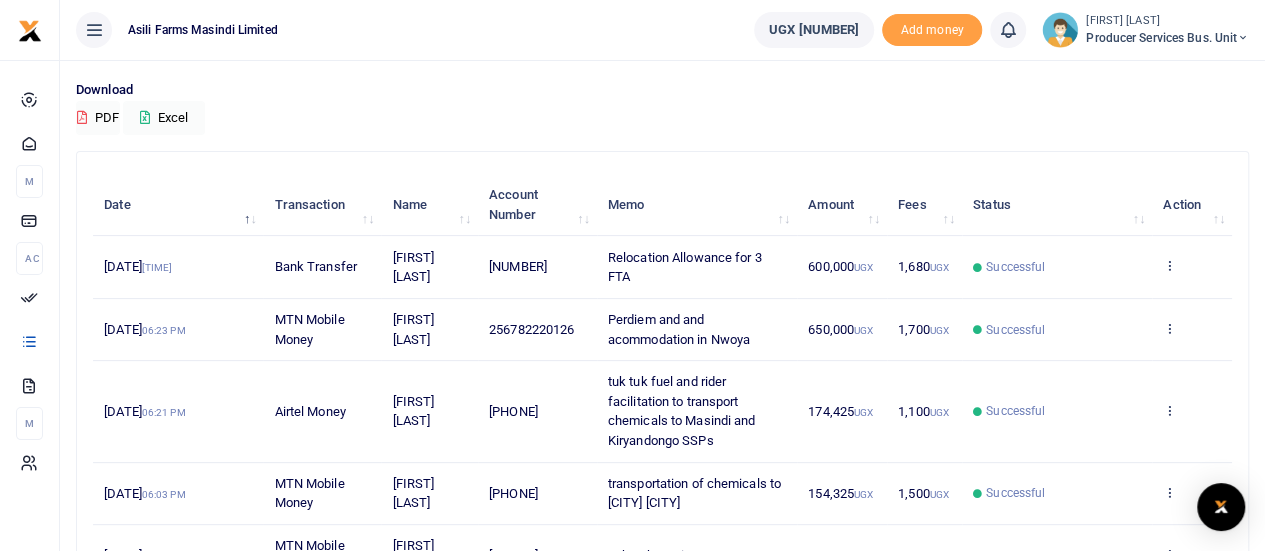 scroll, scrollTop: 146, scrollLeft: 0, axis: vertical 